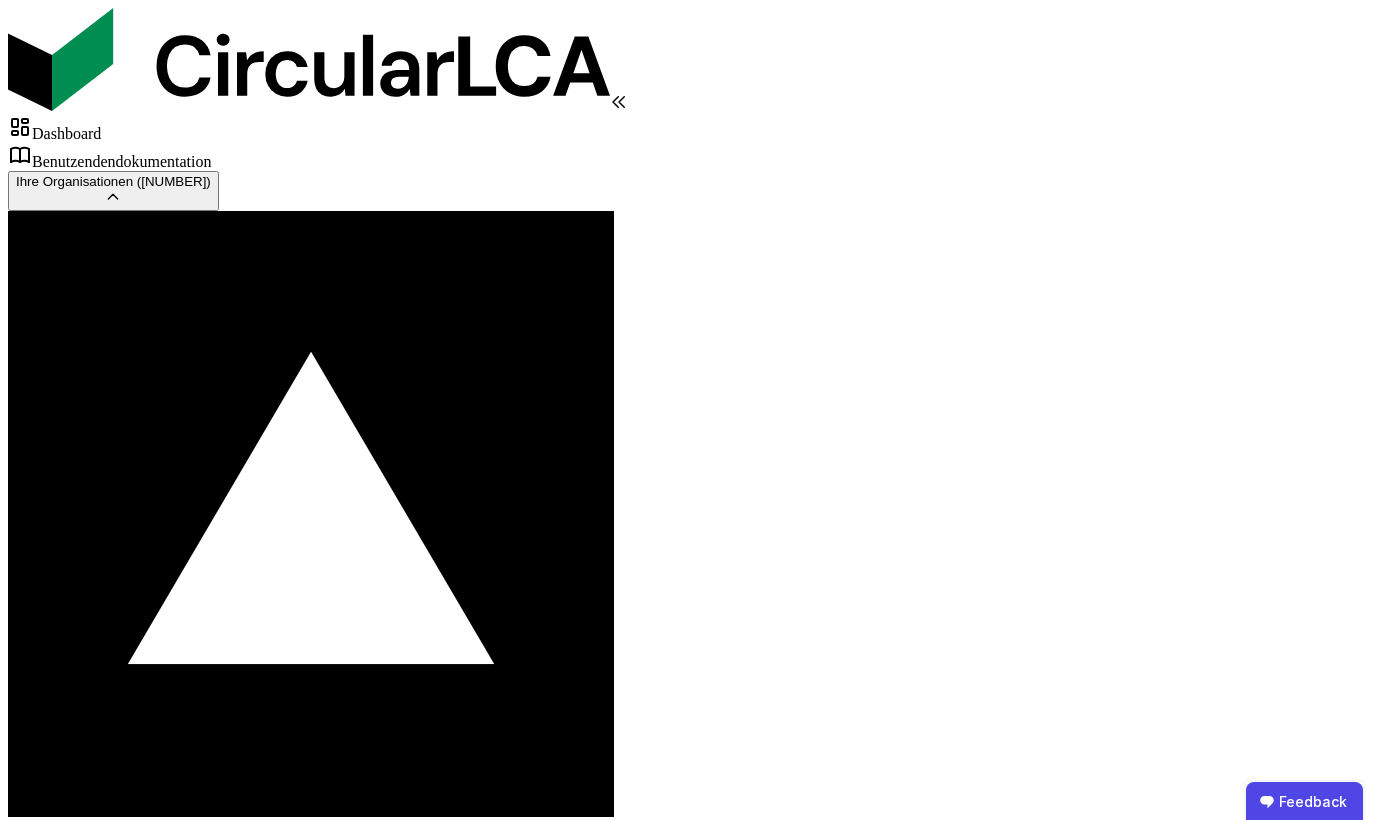 scroll, scrollTop: 0, scrollLeft: 0, axis: both 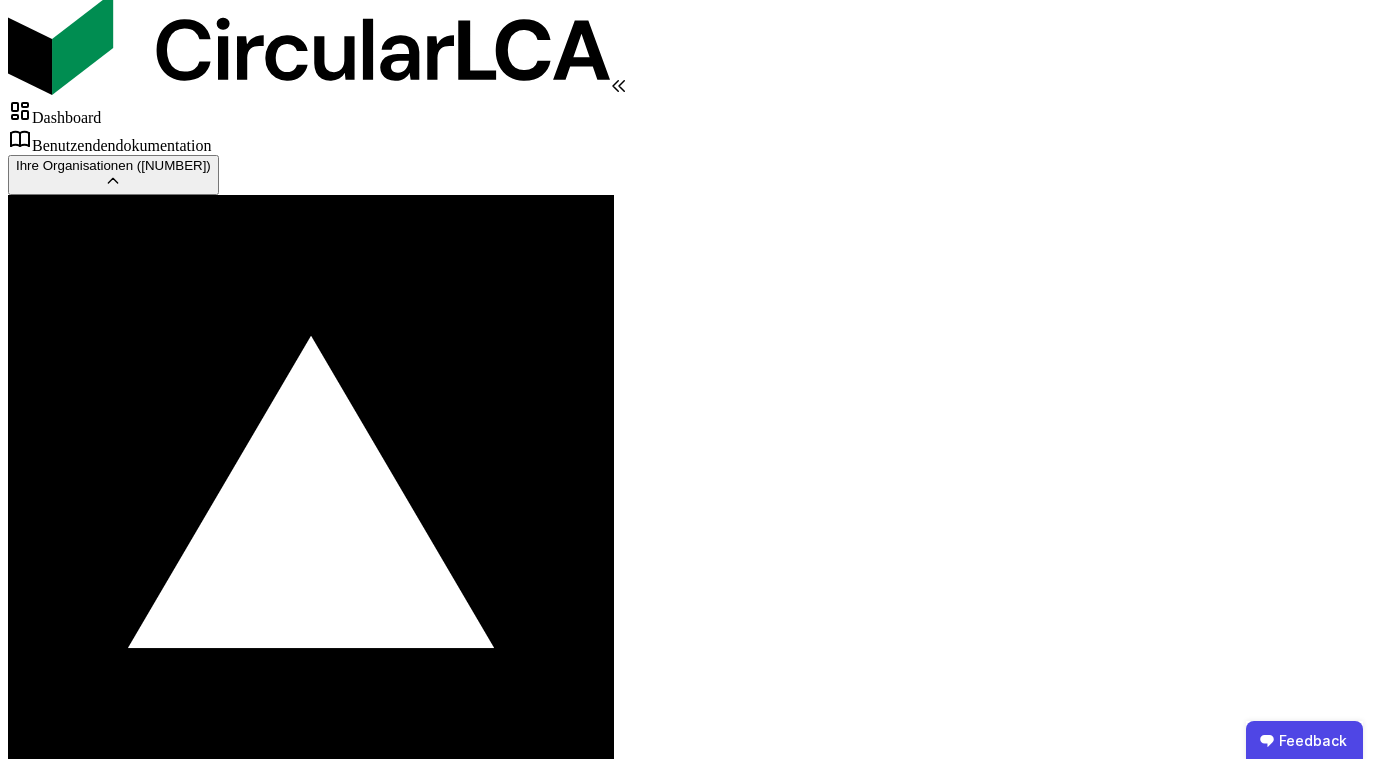 click on "Analyse" at bounding box center (66, 2244) 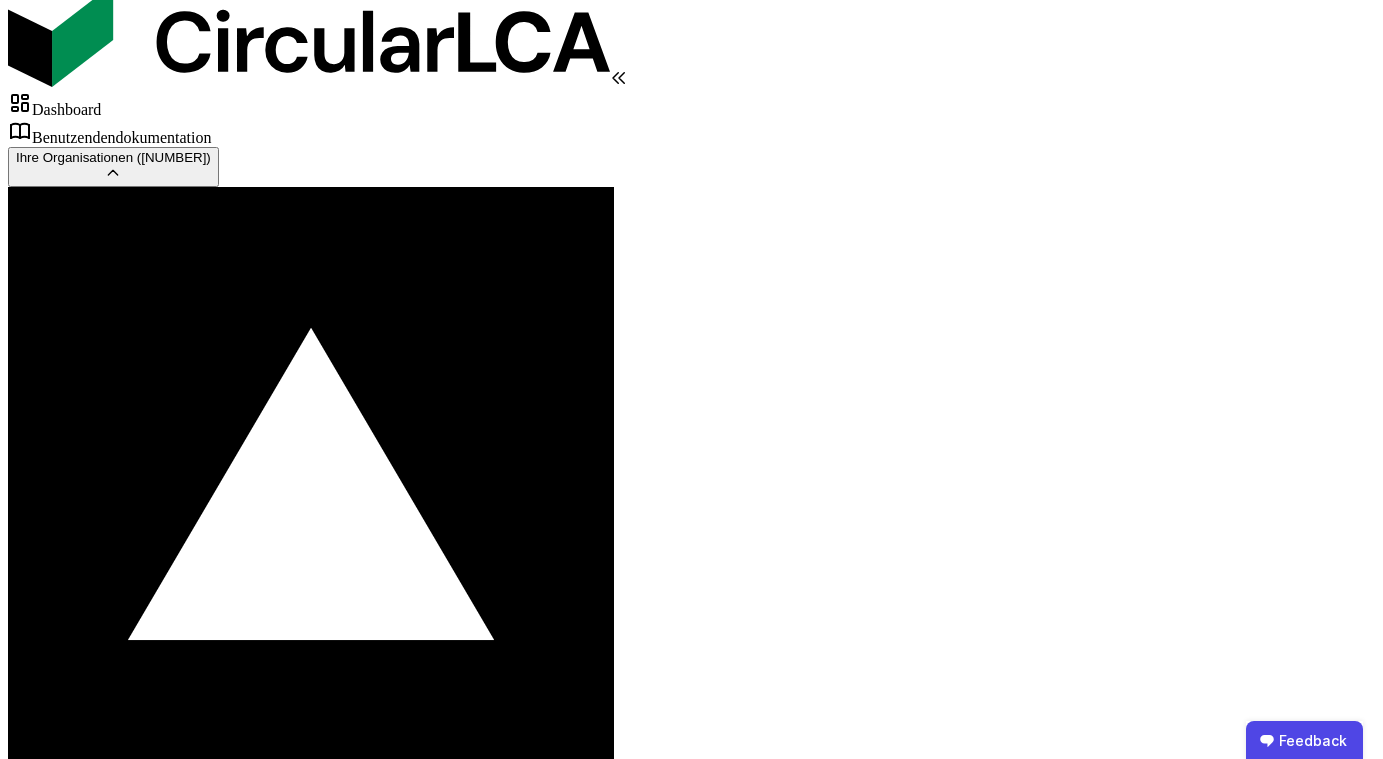 scroll, scrollTop: 0, scrollLeft: 0, axis: both 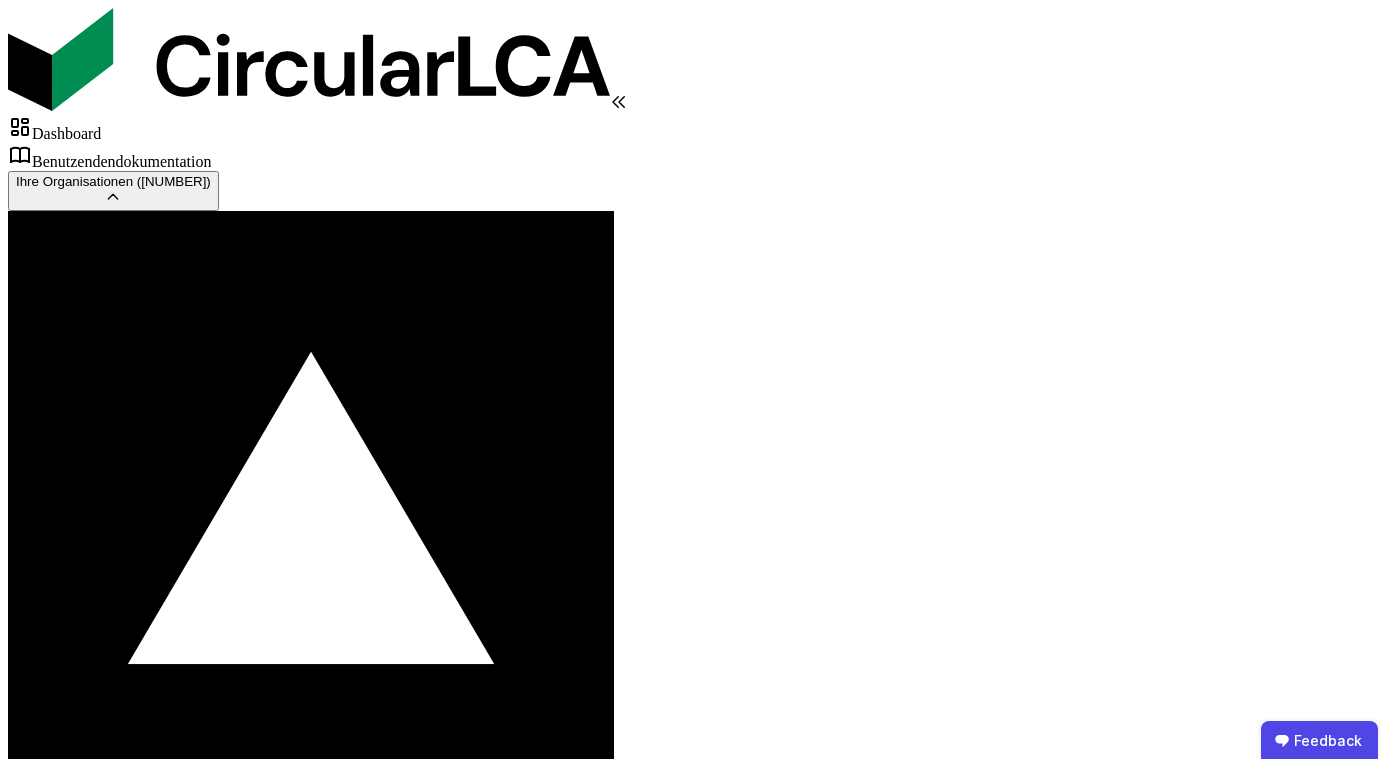 click on "Portfolio Dashboard" at bounding box center [699, 909] 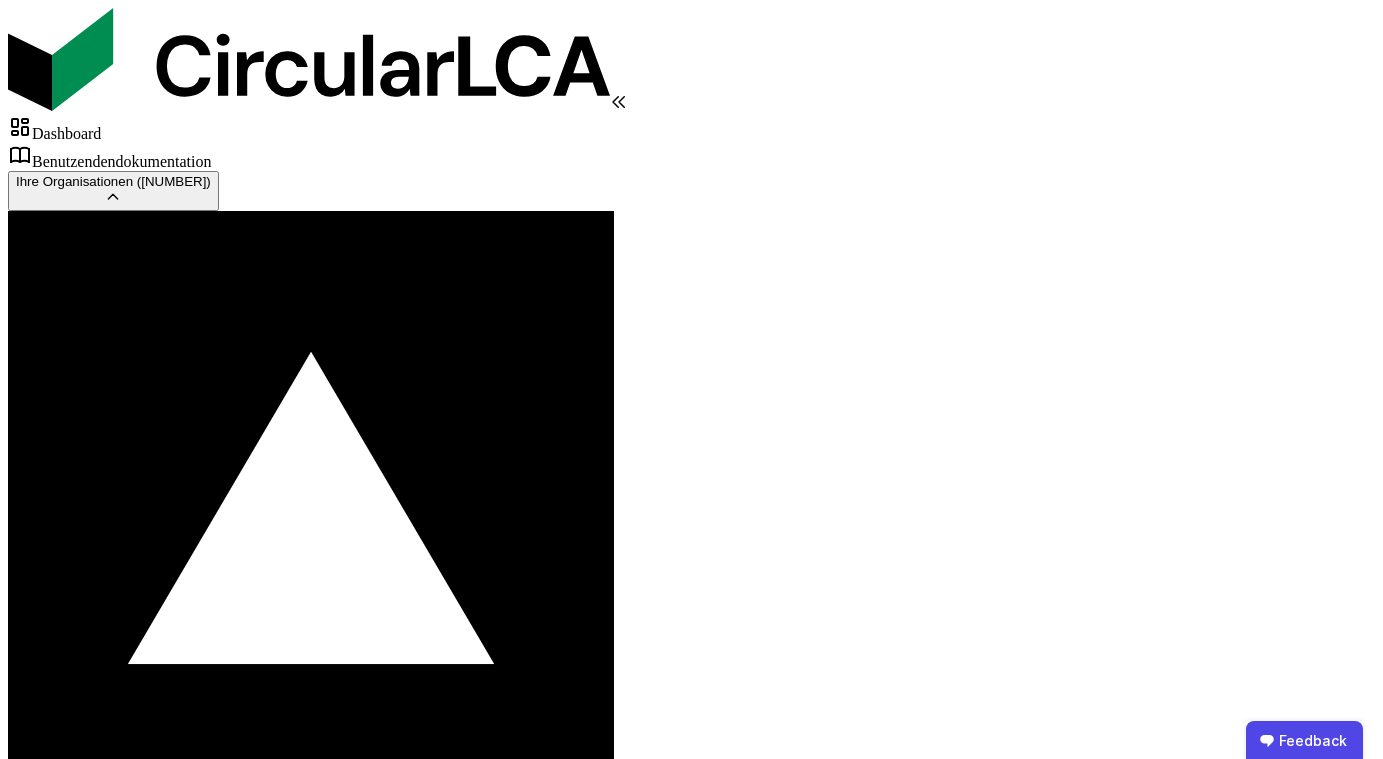click on "[NAME] Building" at bounding box center (691, 996) 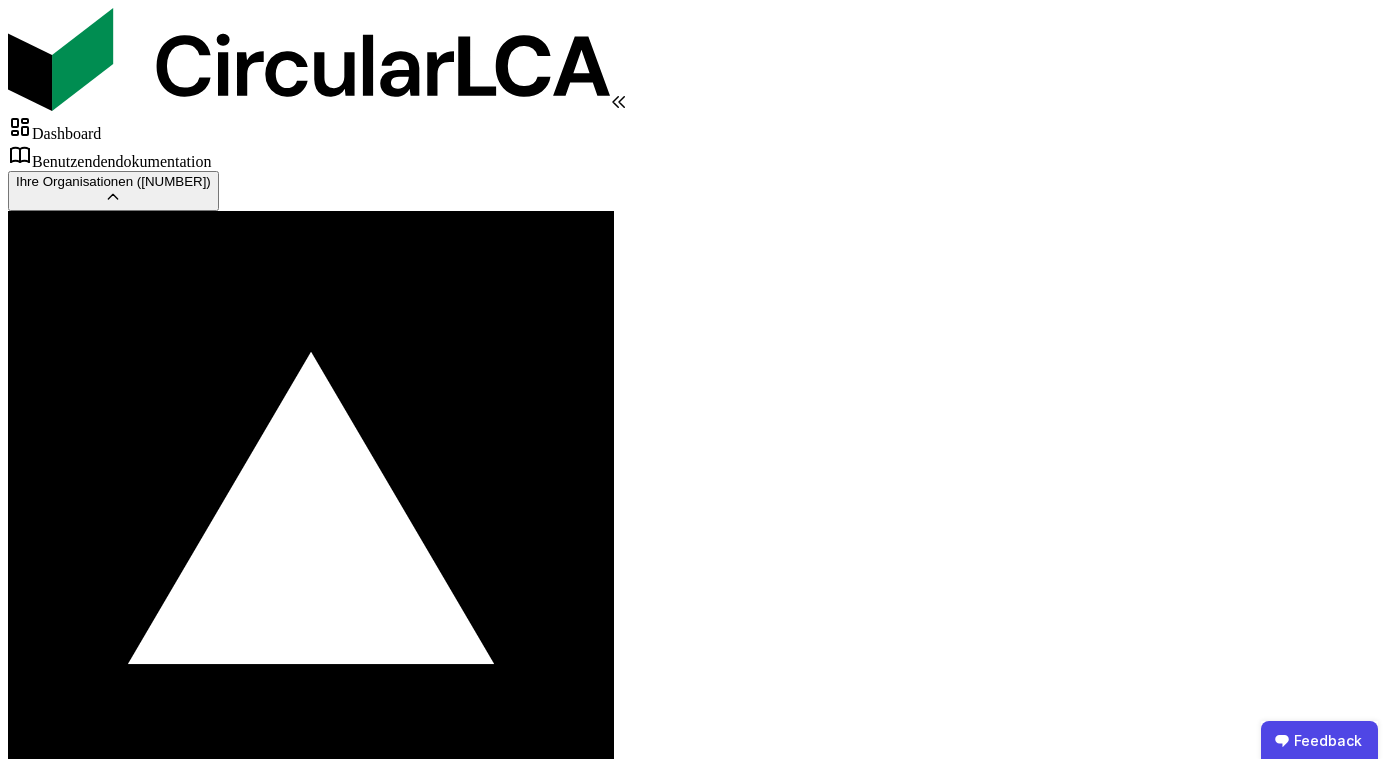 click on "Wie wollen Sie Ihre Gebäudeobjekte importieren?" at bounding box center (424, 4564) 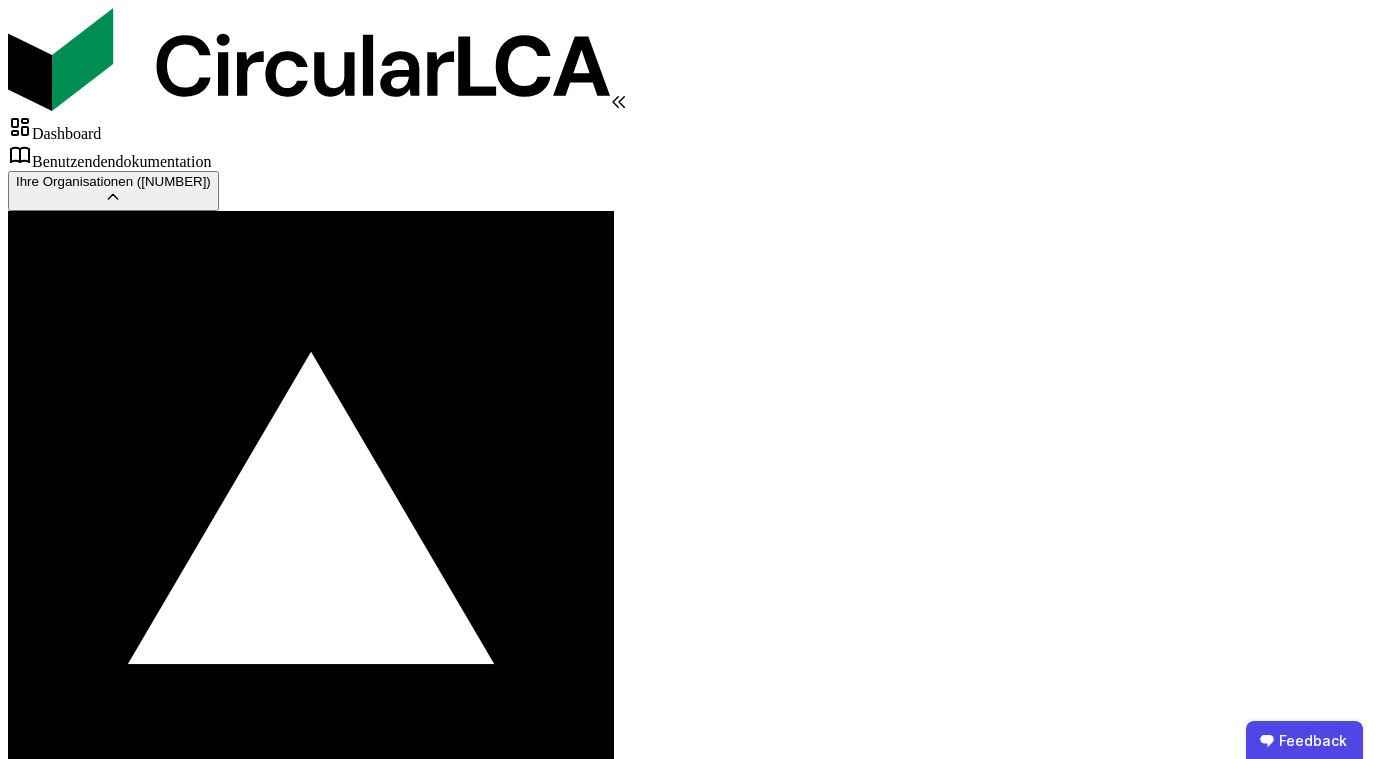 click on "Audit & Materialverkauf" at bounding box center [66, 2260] 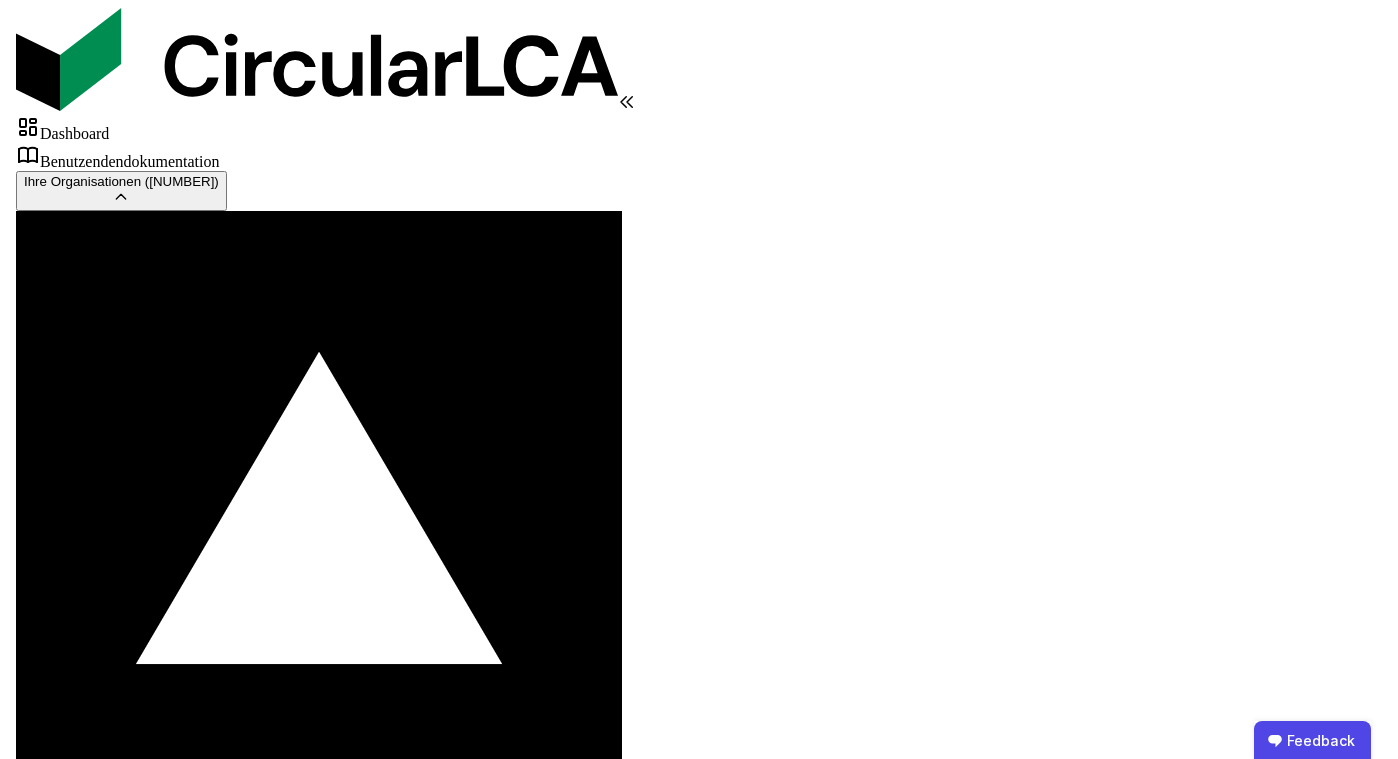 scroll, scrollTop: 0, scrollLeft: 0, axis: both 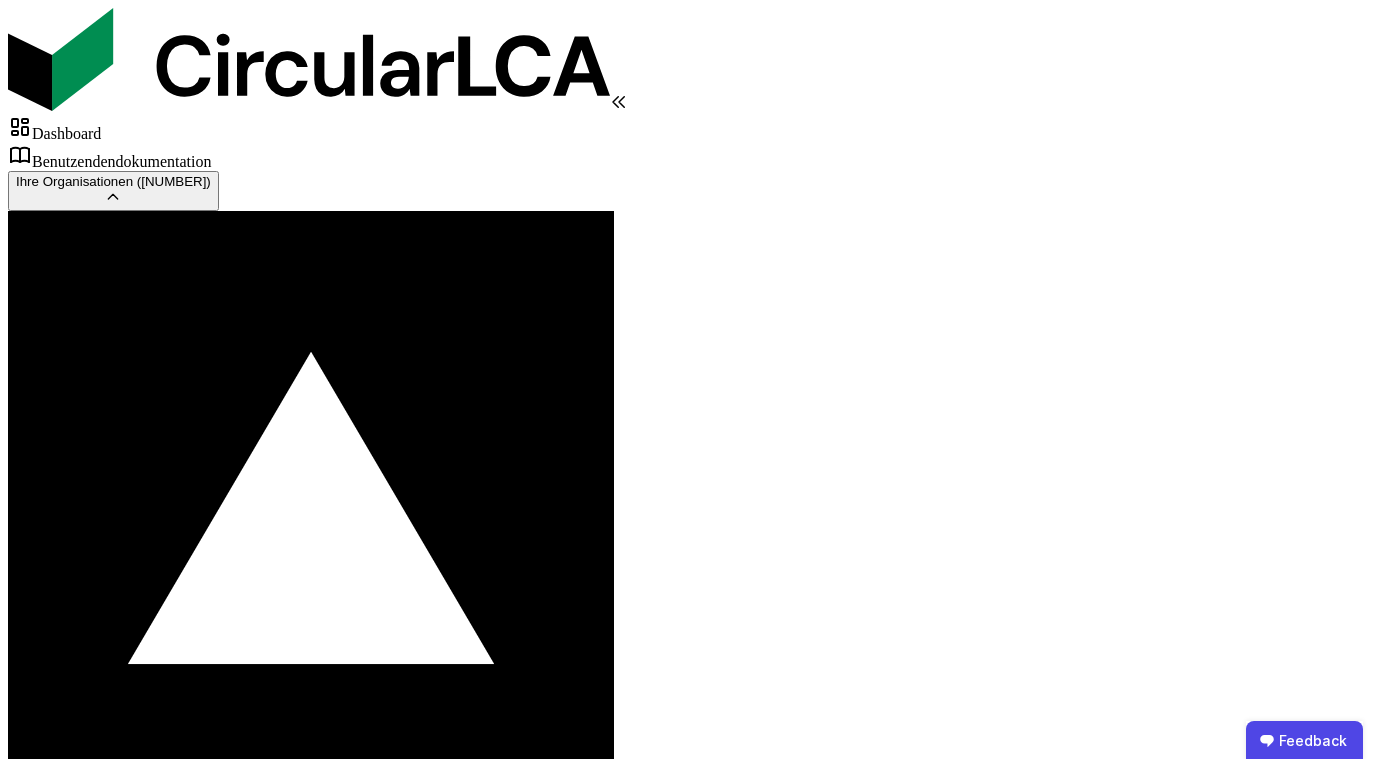click on "Audit & Materialverkauf" at bounding box center [112, 2400] 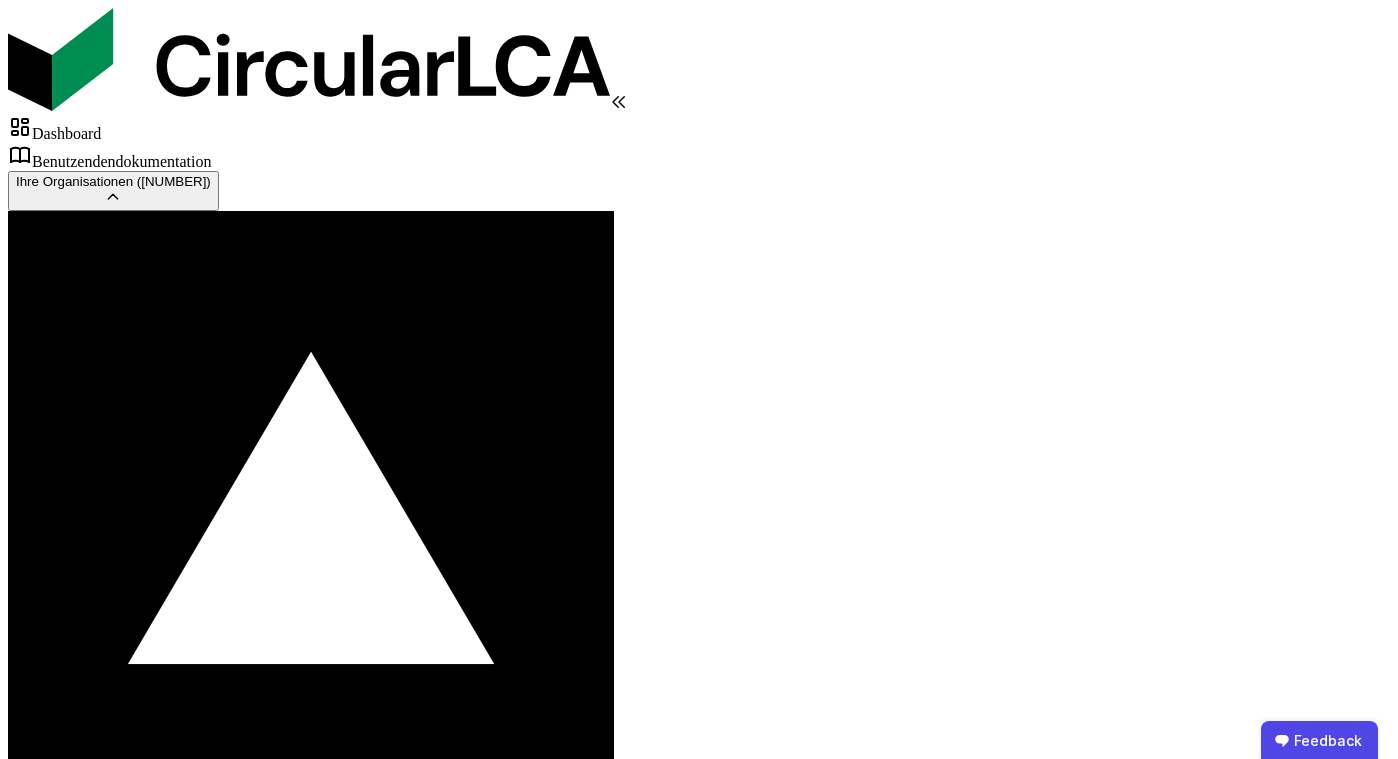 click at bounding box center (24, 2644) 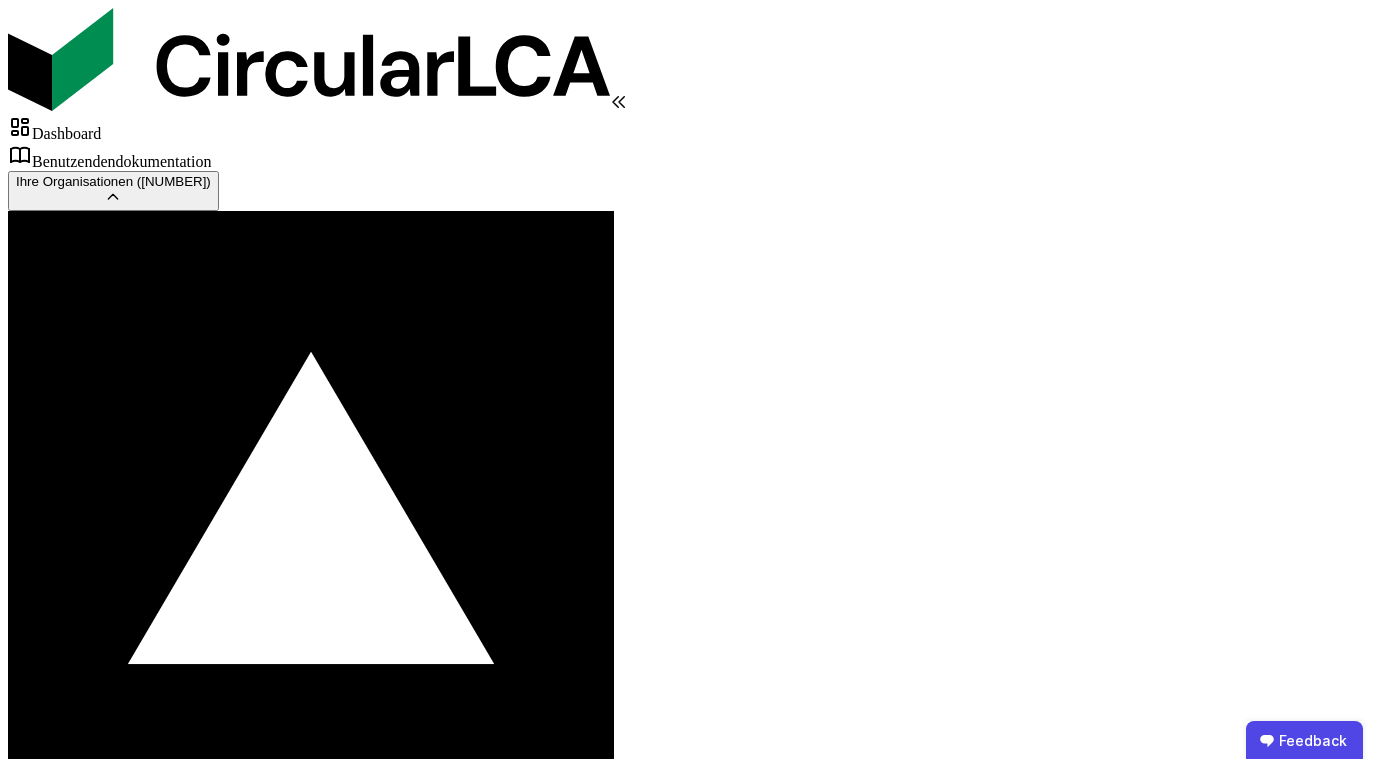 click at bounding box center [14, 1935] 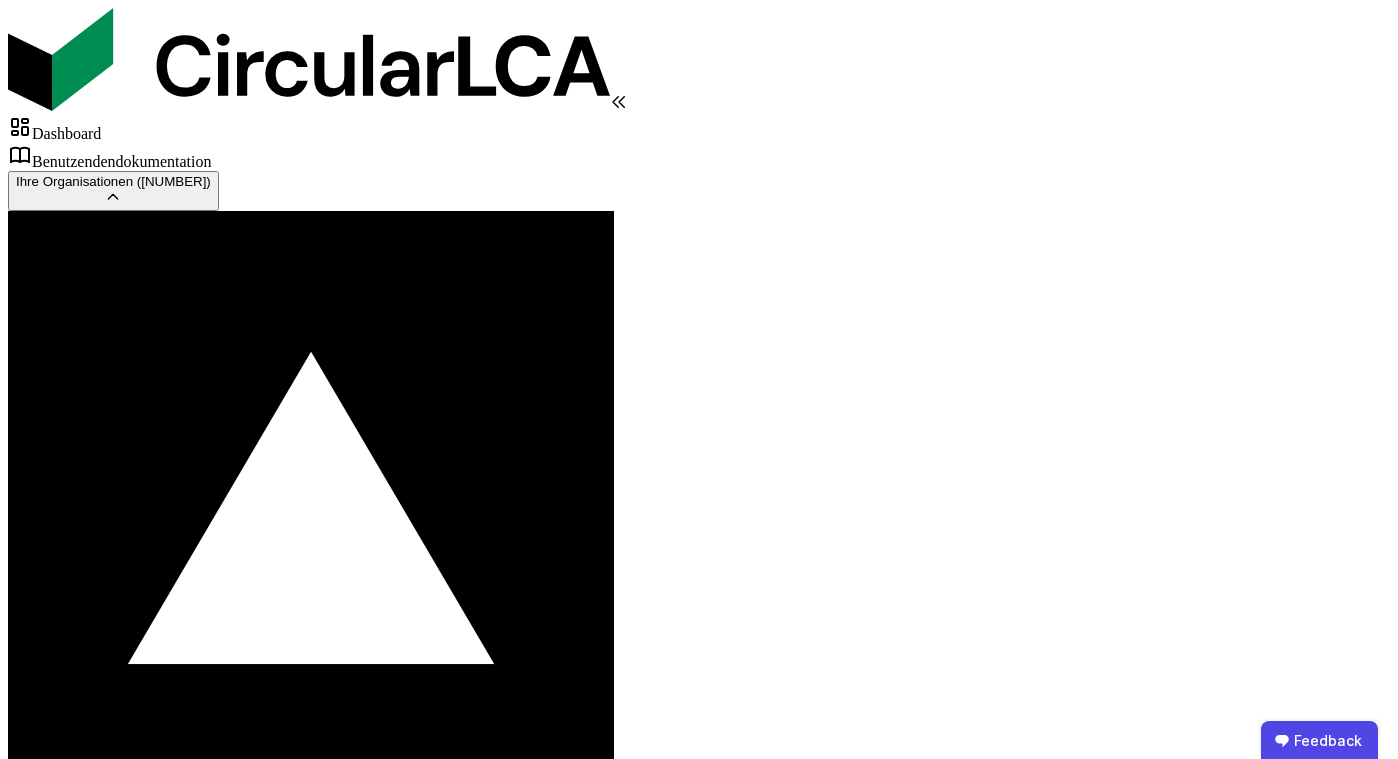 click on "[MASKED_TEXT]" at bounding box center (39, 2993) 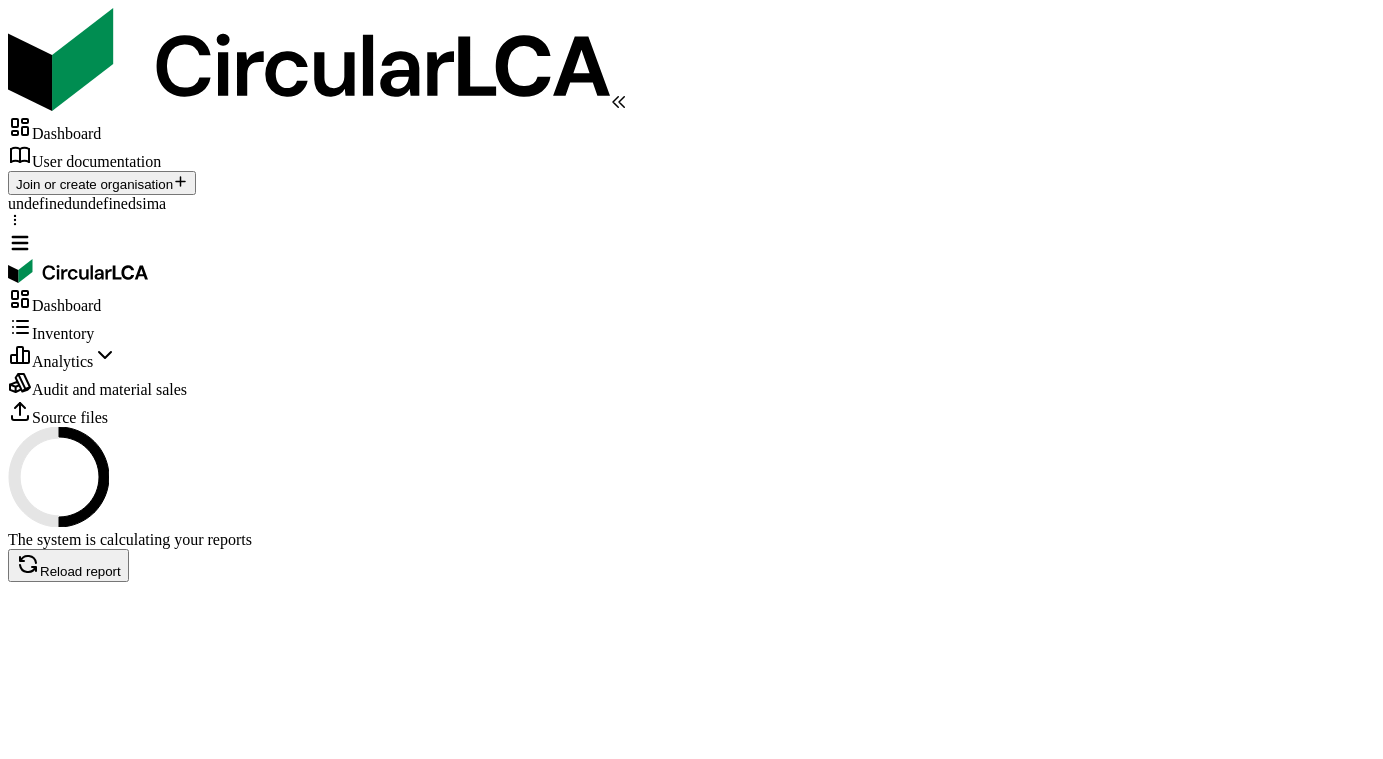 scroll, scrollTop: 0, scrollLeft: 0, axis: both 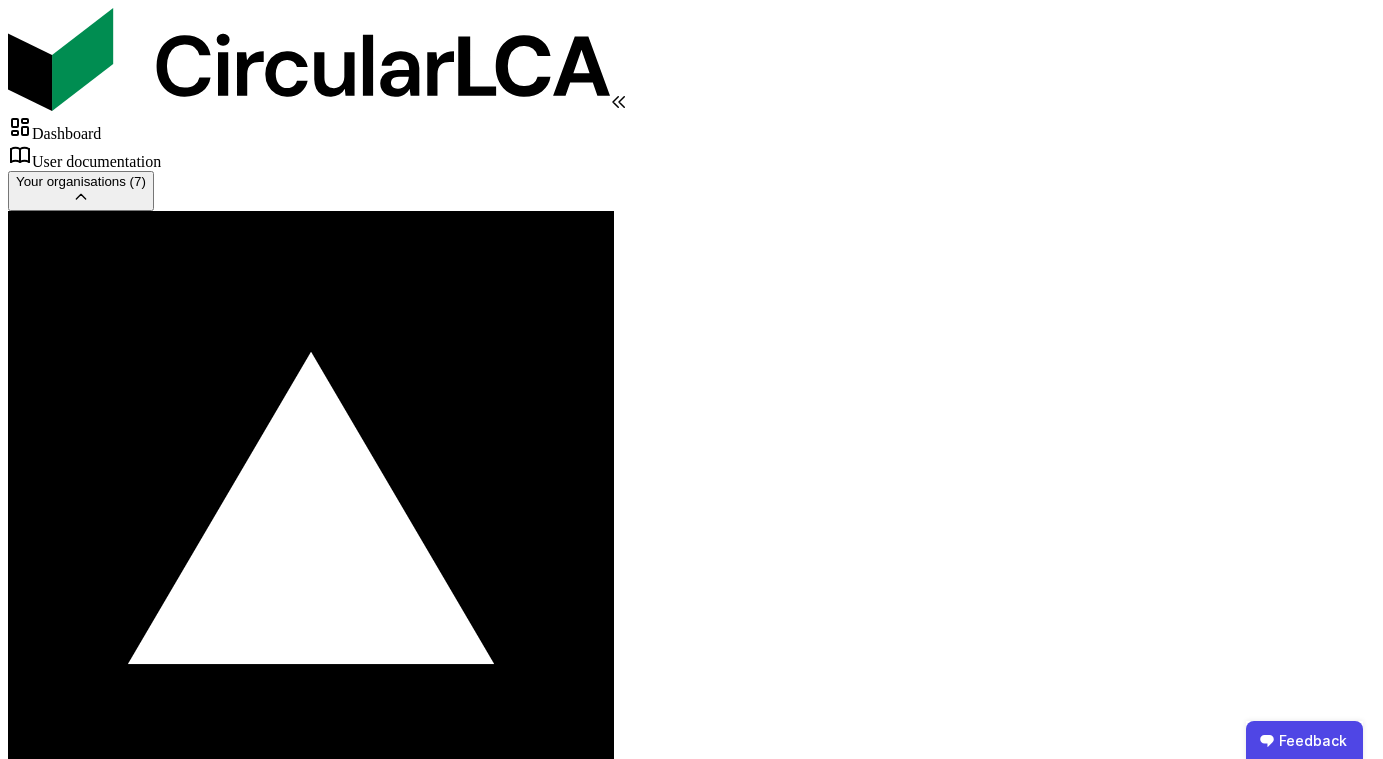 click at bounding box center (20, 1992) 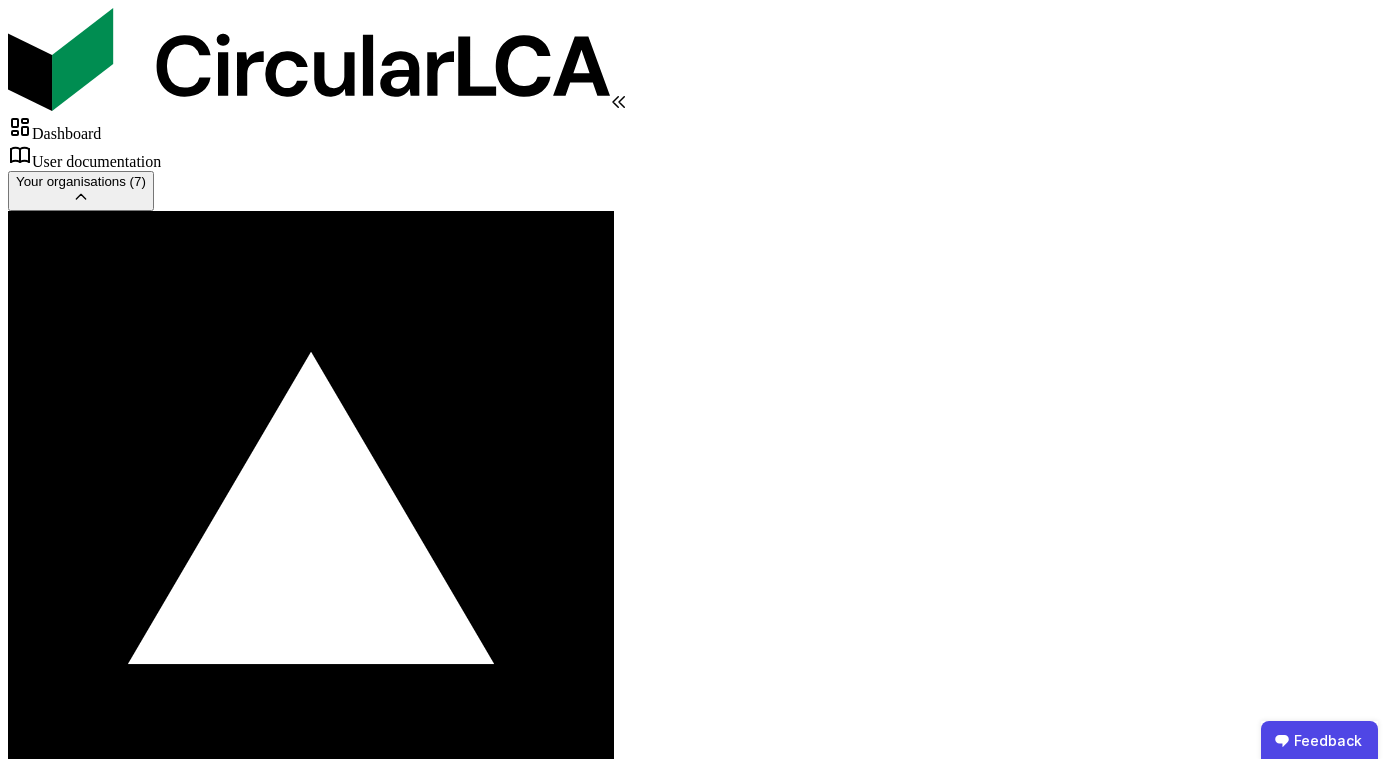 click at bounding box center (24, 2644) 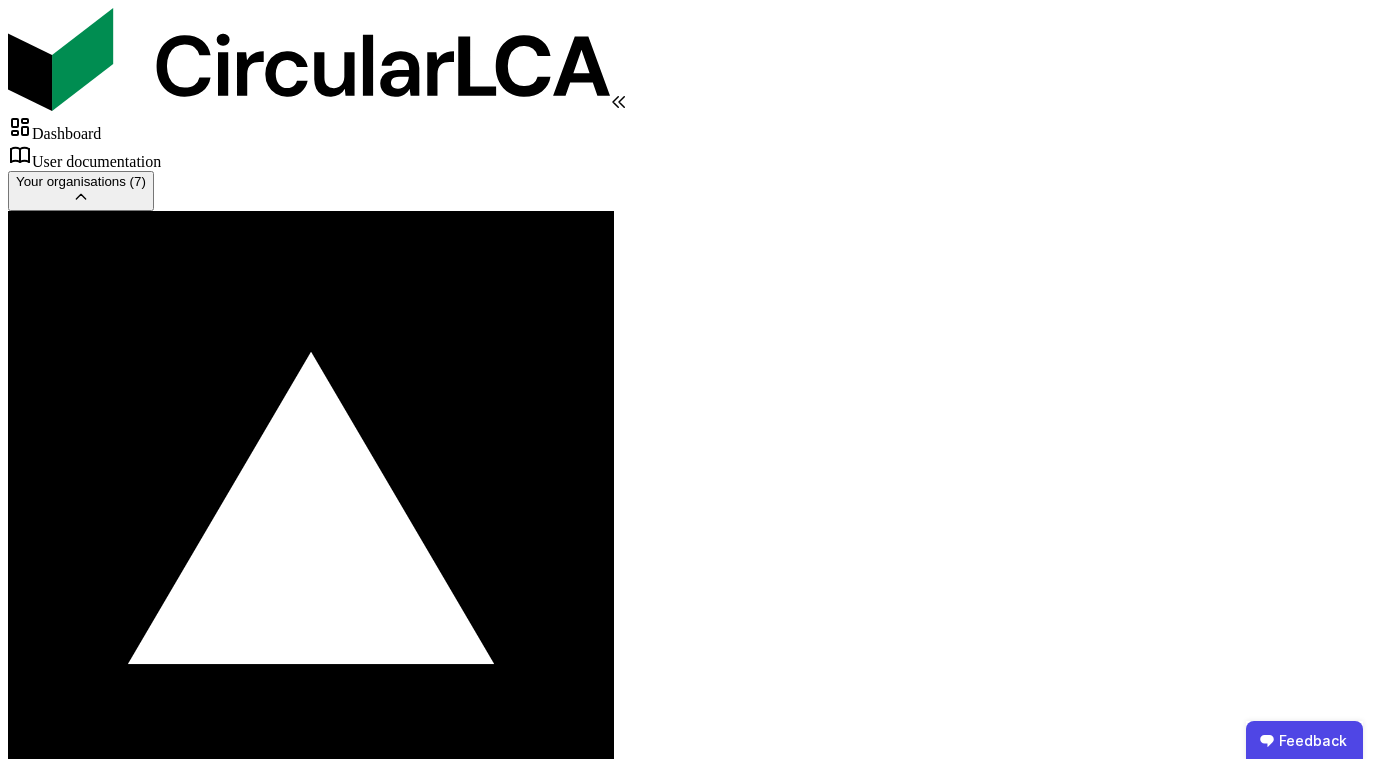 click on "Audit and material sales" at bounding box center (109, 2400) 